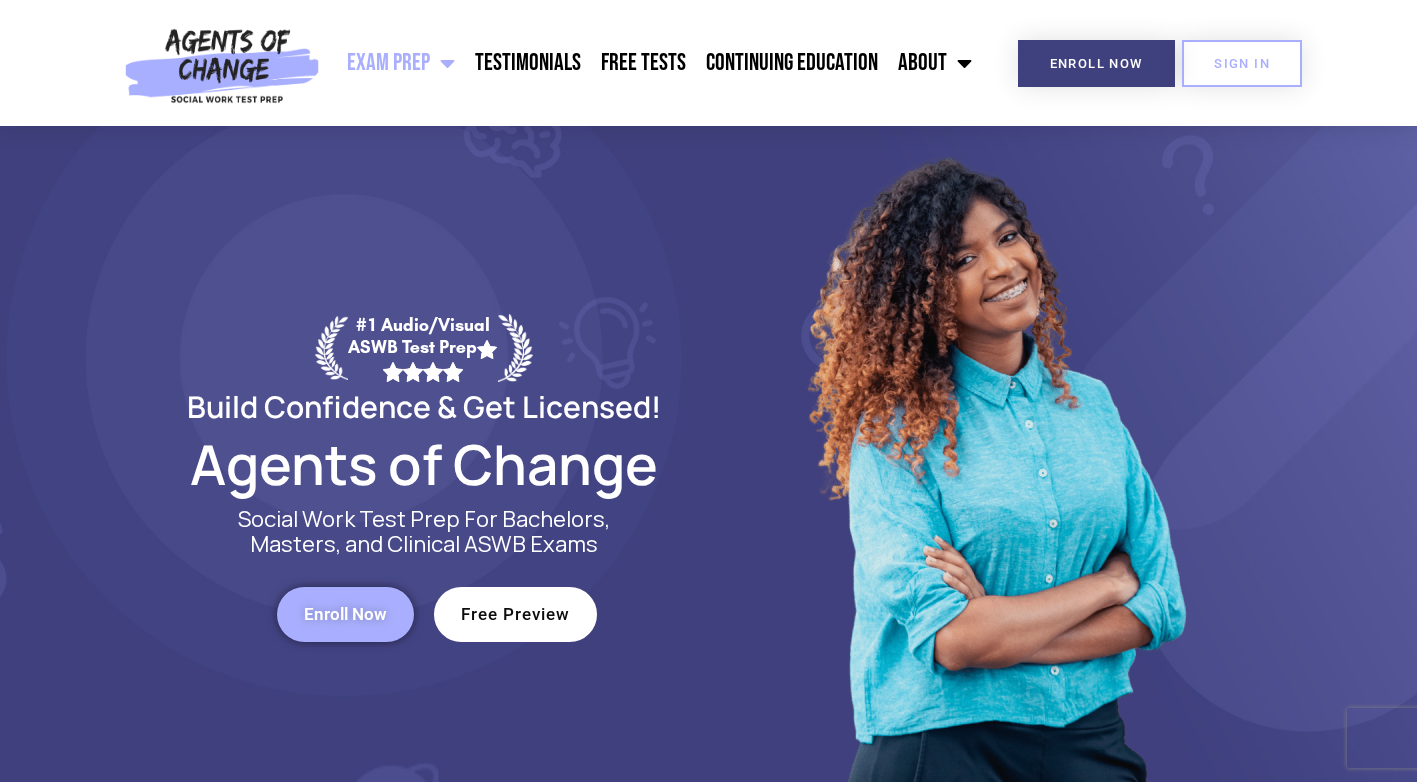 scroll, scrollTop: 0, scrollLeft: 0, axis: both 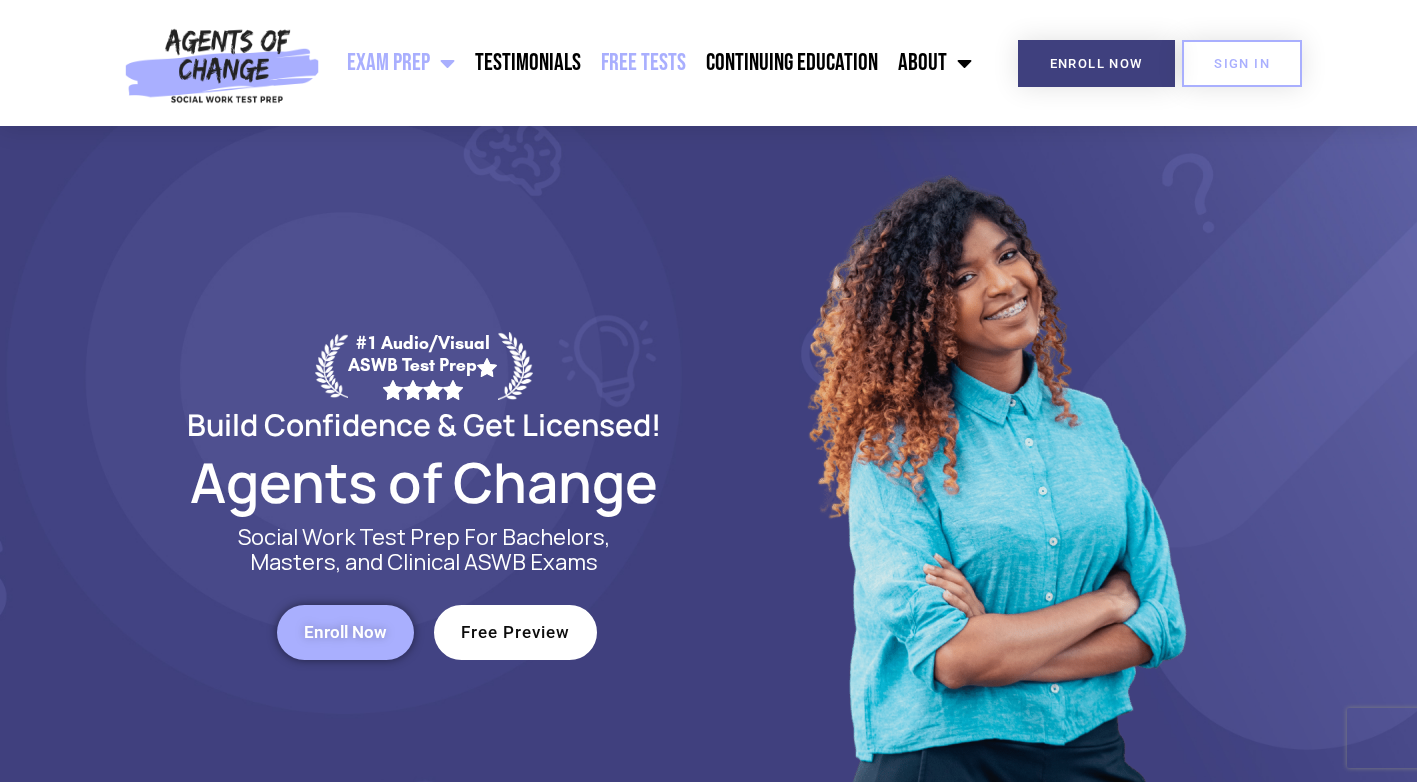 click on "Free Tests" 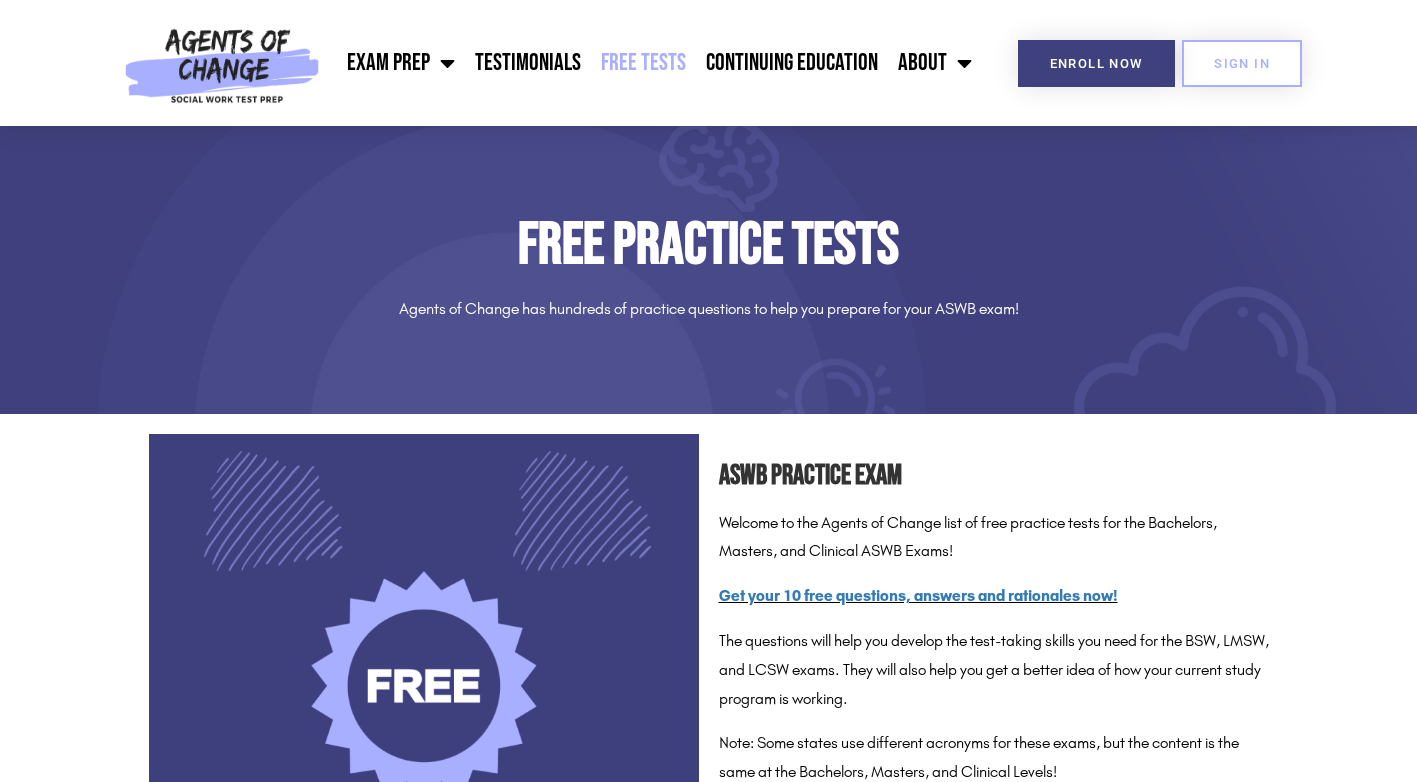 scroll, scrollTop: 0, scrollLeft: 0, axis: both 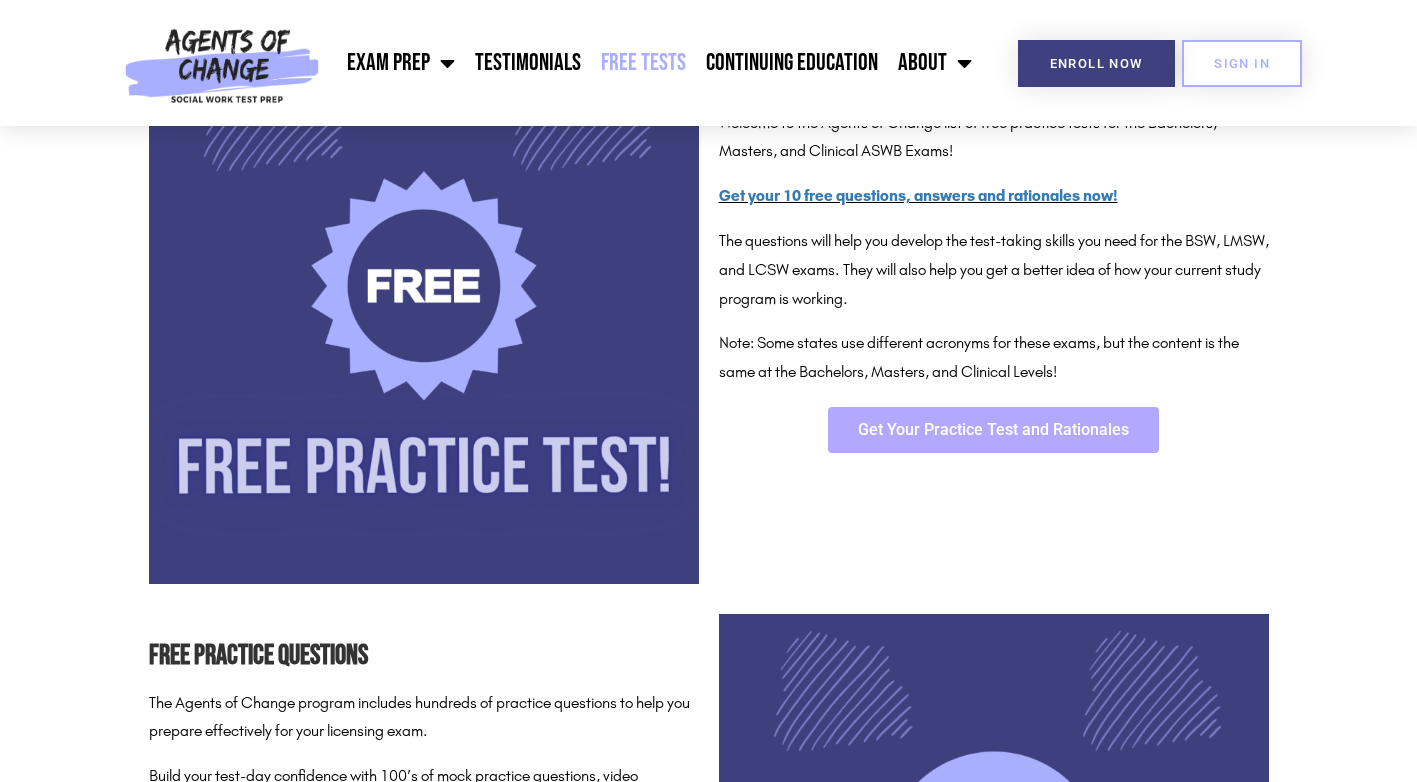 click on "Get Your Practice Test and Rationales" at bounding box center (993, 430) 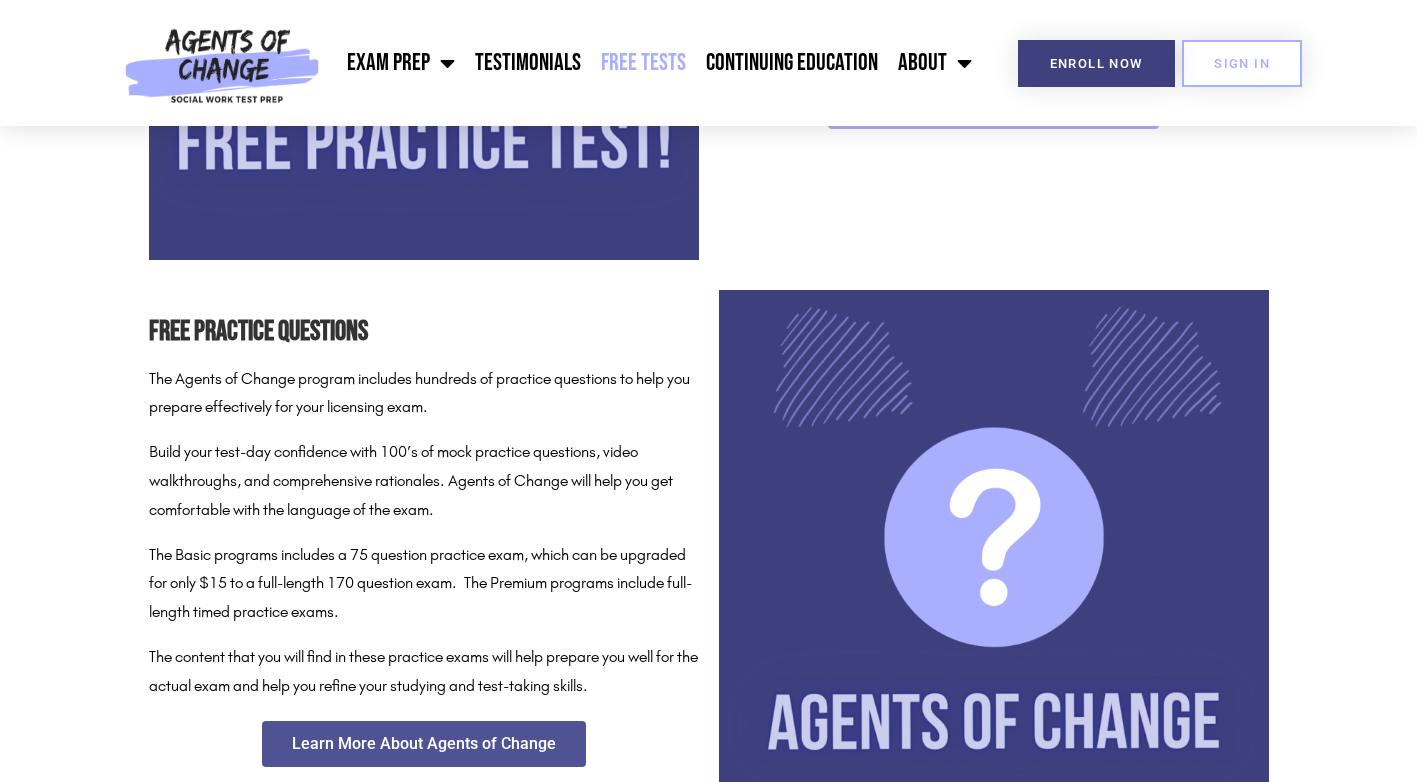 scroll, scrollTop: 800, scrollLeft: 0, axis: vertical 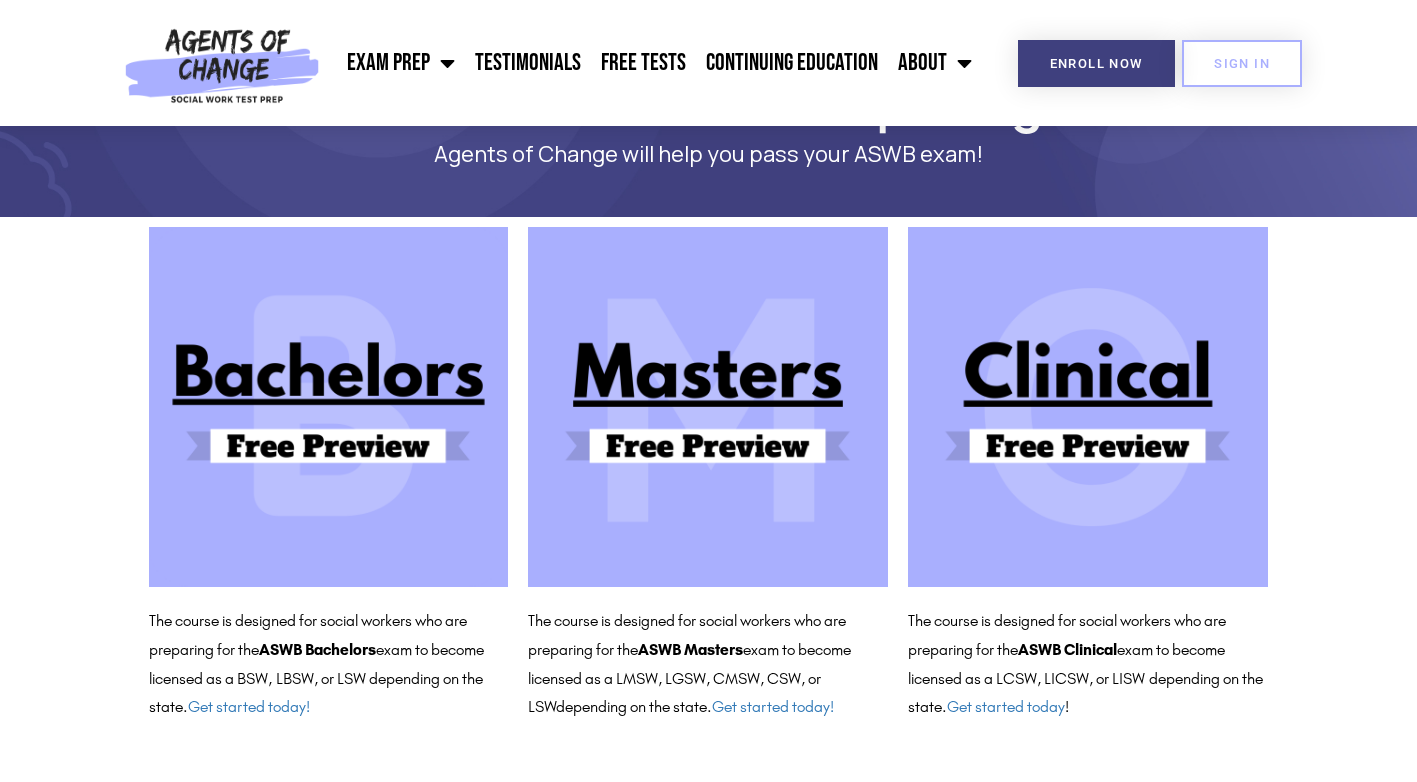 click at bounding box center [1088, 407] 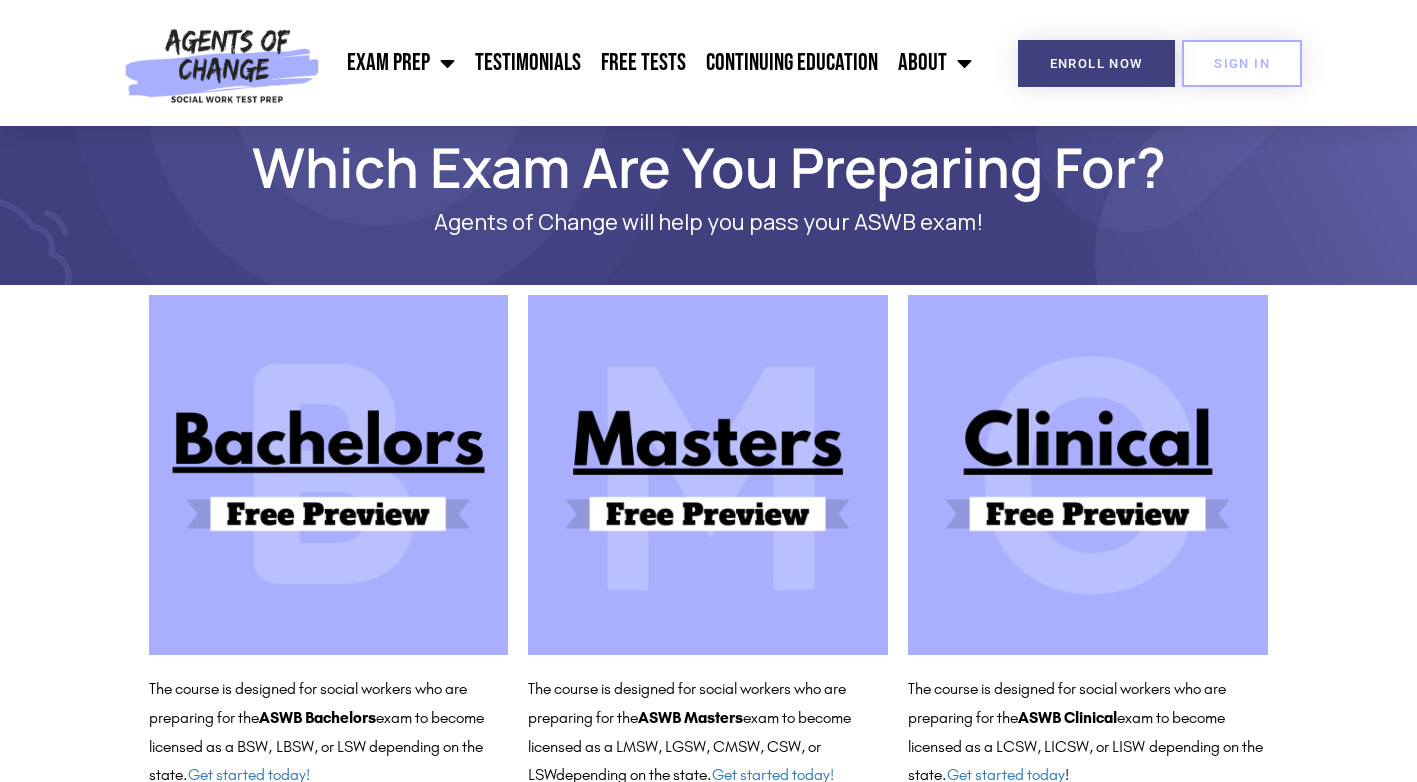 scroll, scrollTop: 0, scrollLeft: 0, axis: both 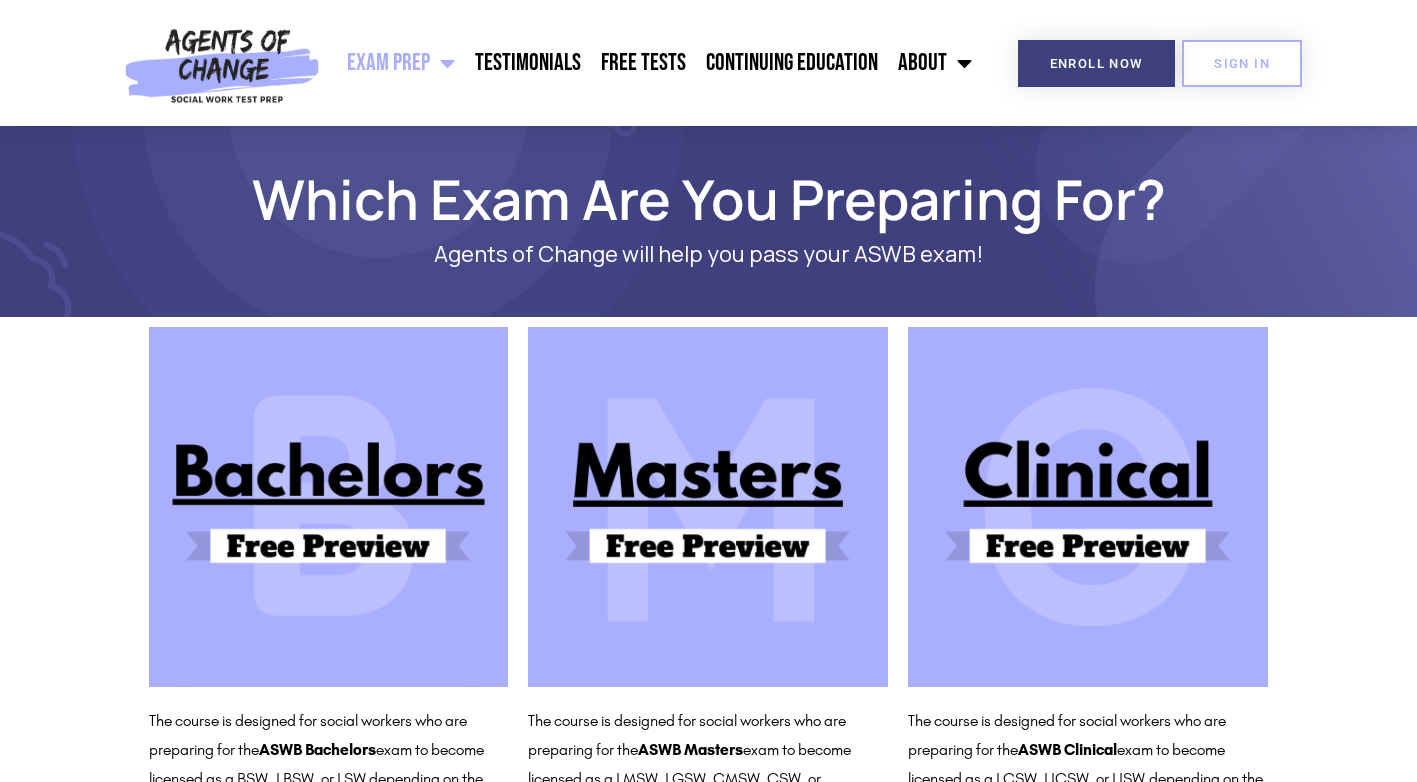 click on "Exam Prep" 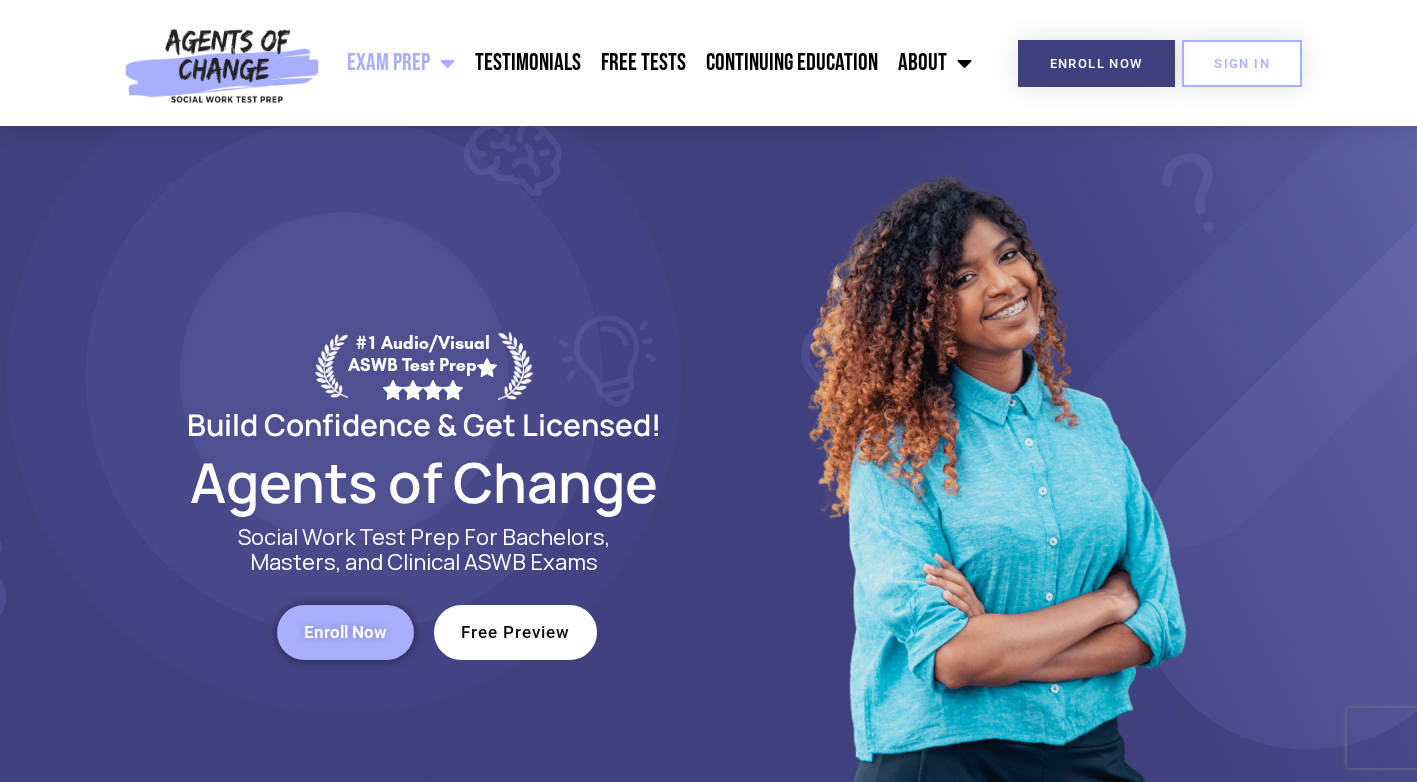 scroll, scrollTop: 0, scrollLeft: 0, axis: both 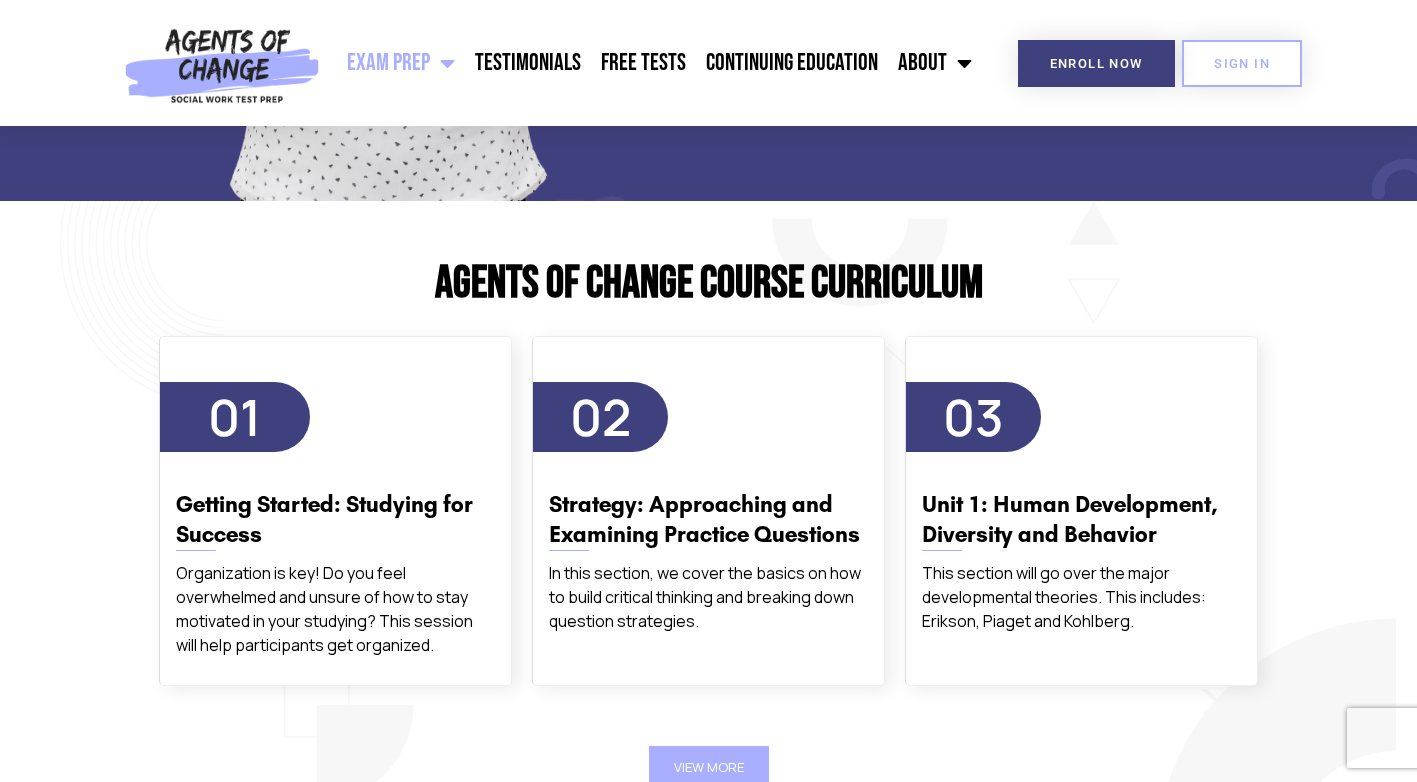 click 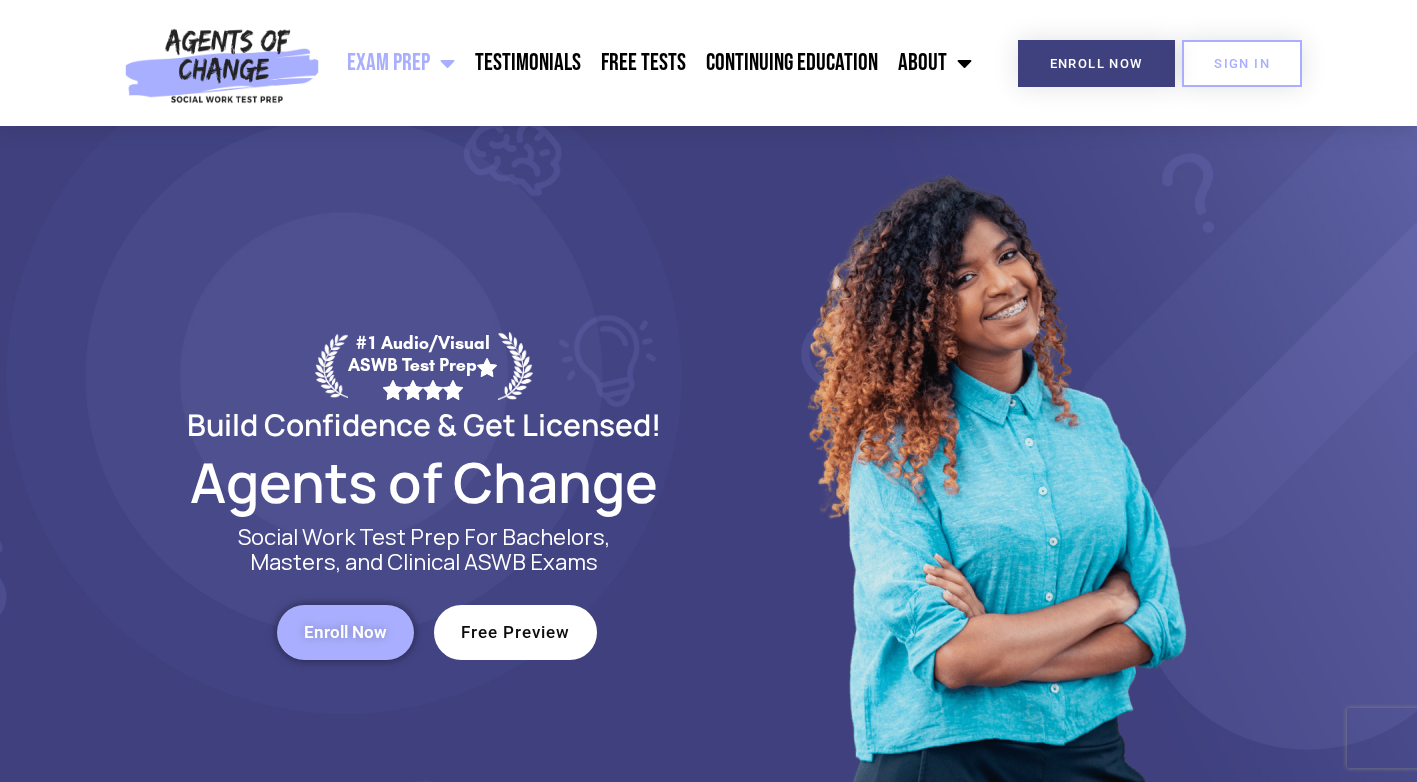 scroll, scrollTop: 0, scrollLeft: 0, axis: both 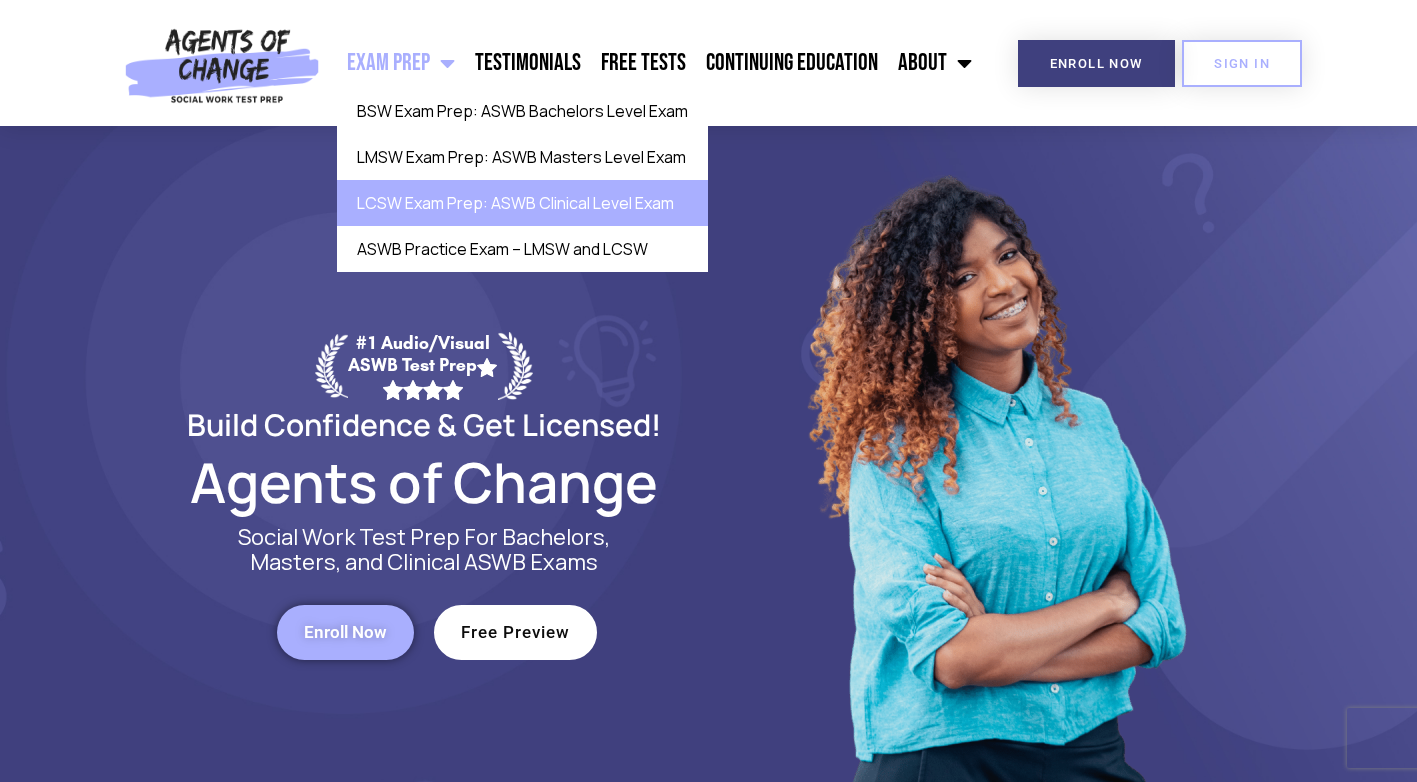 click on "LCSW Exam Prep: ASWB Clinical Level Exam" 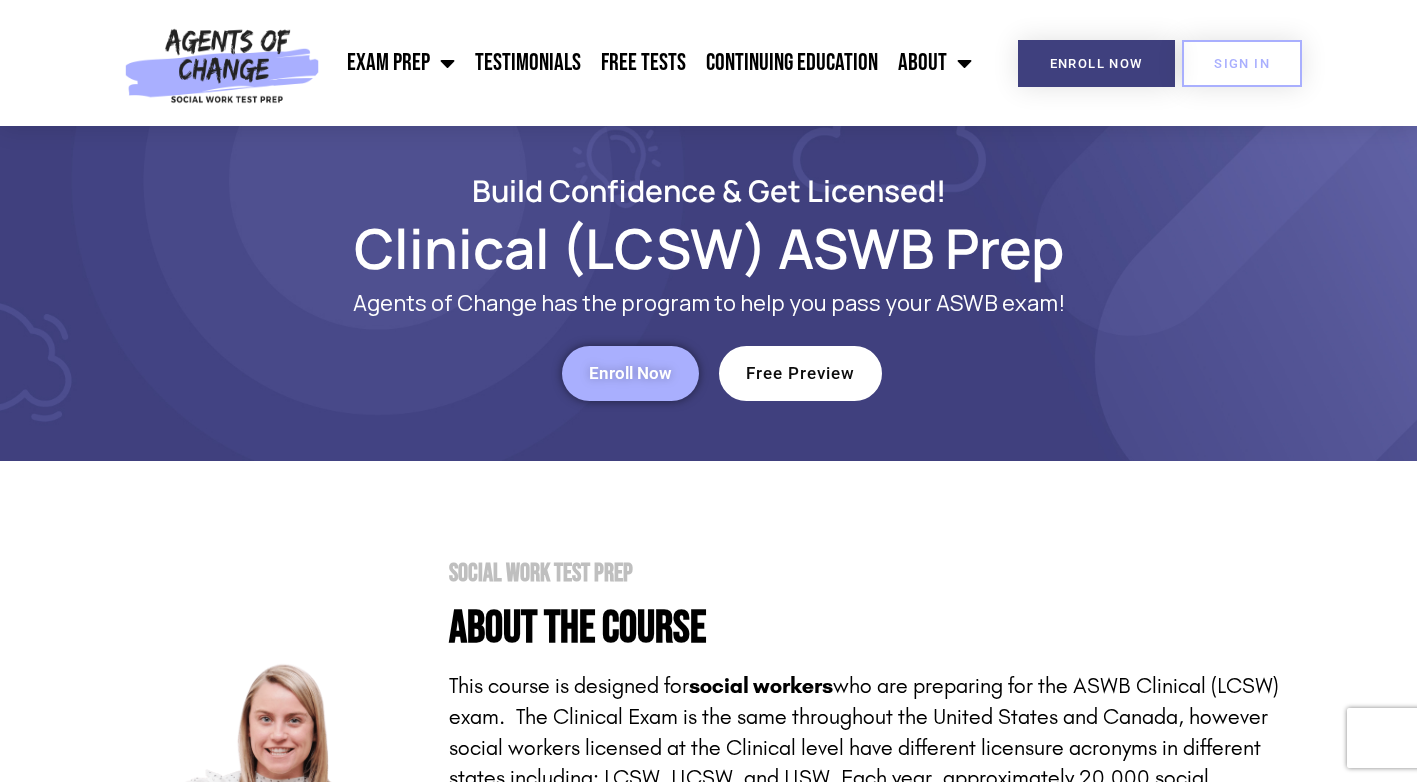 scroll, scrollTop: 400, scrollLeft: 0, axis: vertical 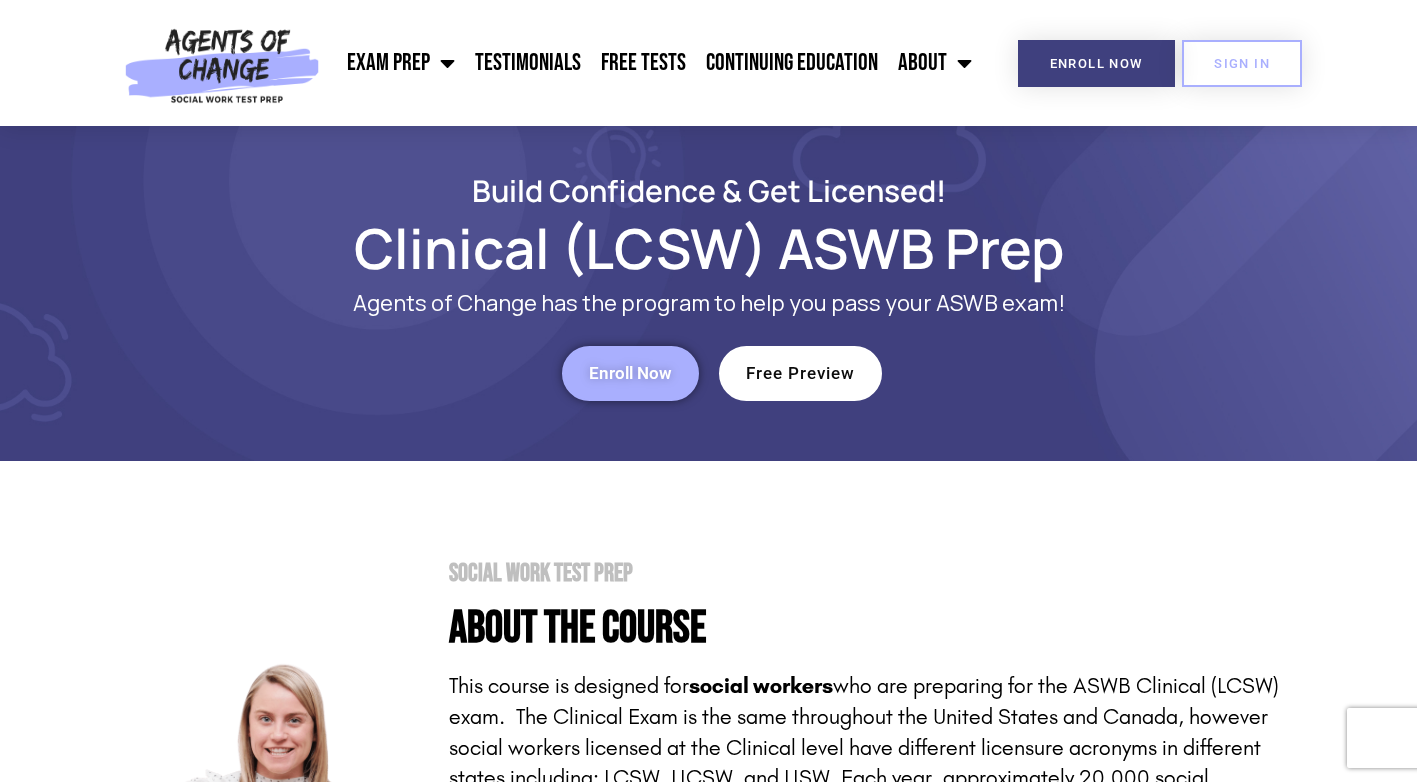 click on "Enroll Now" at bounding box center [630, 373] 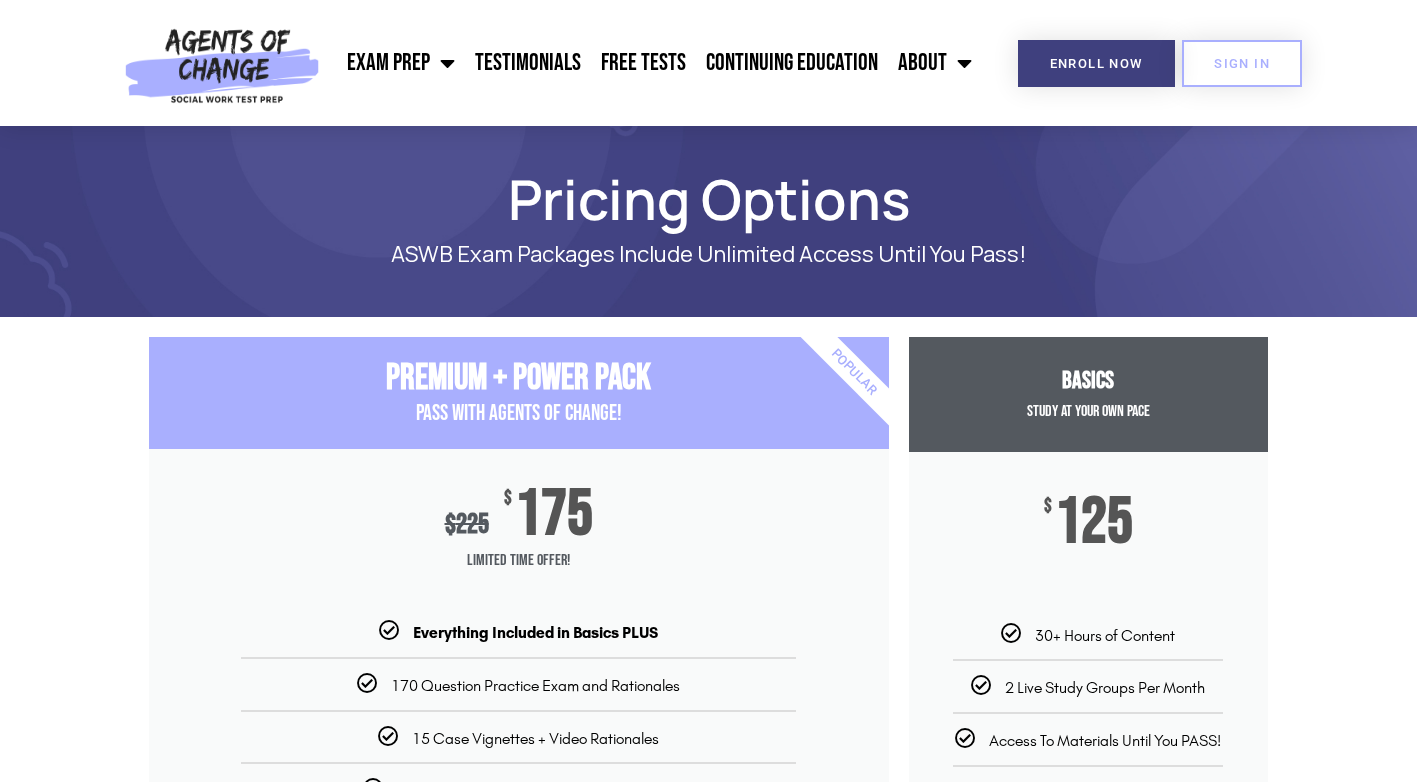 scroll, scrollTop: 0, scrollLeft: 0, axis: both 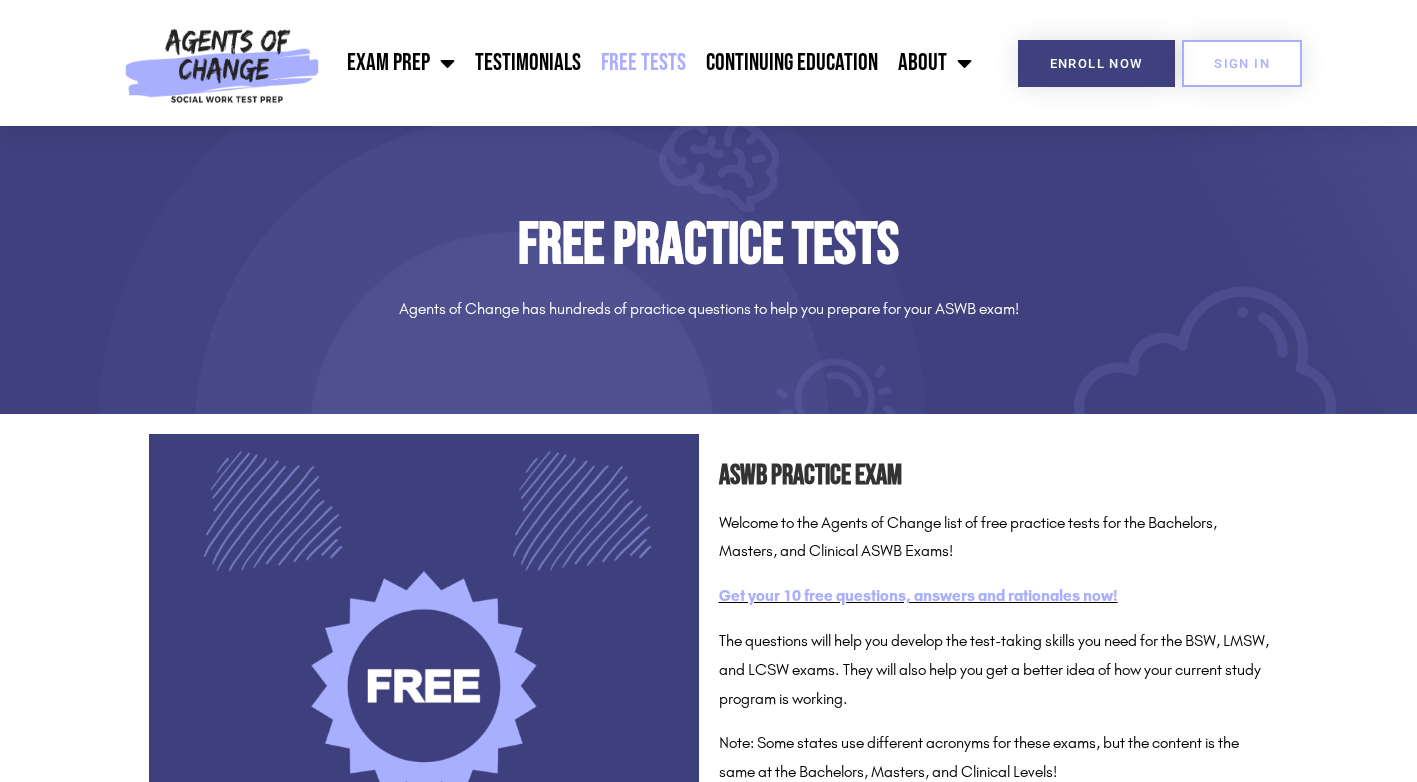 click on "Get your 10 free questions, answers and rationales now!" at bounding box center [918, 595] 